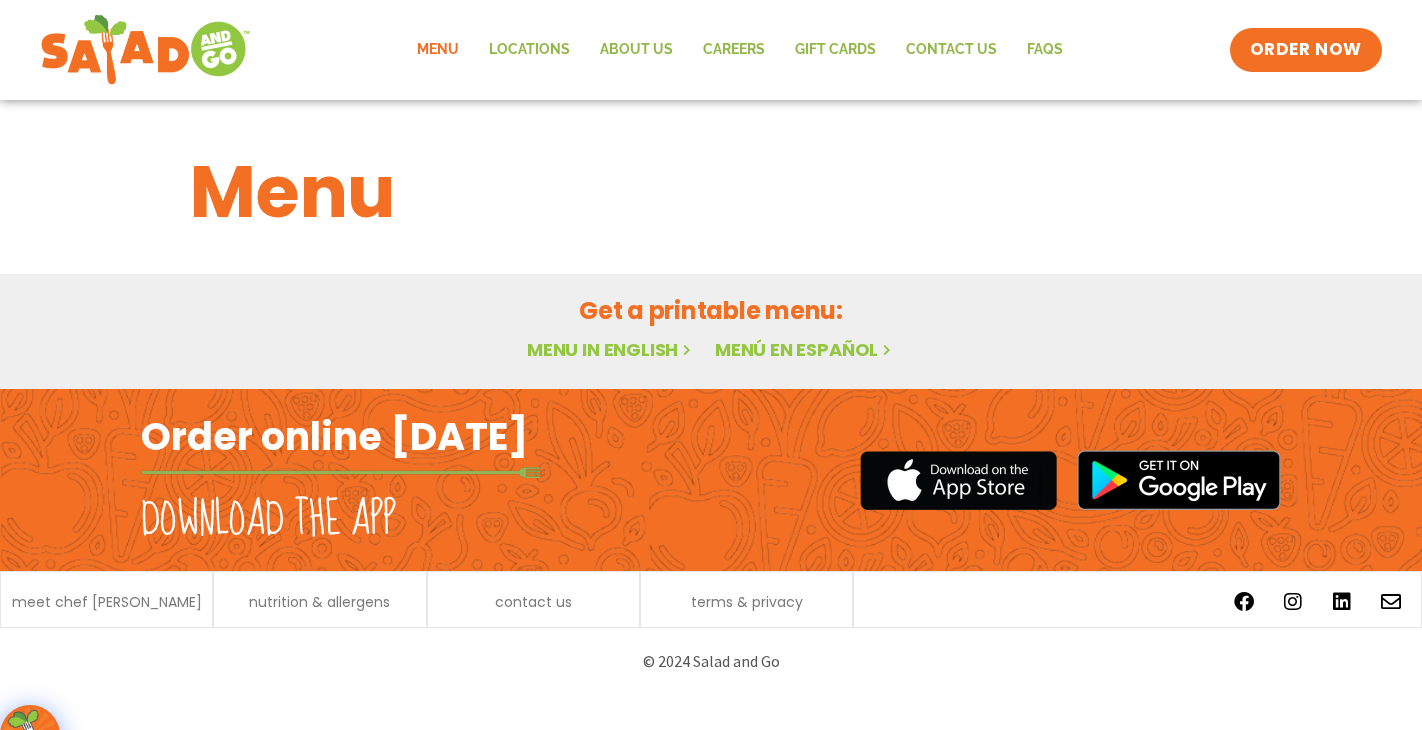 scroll, scrollTop: 0, scrollLeft: 0, axis: both 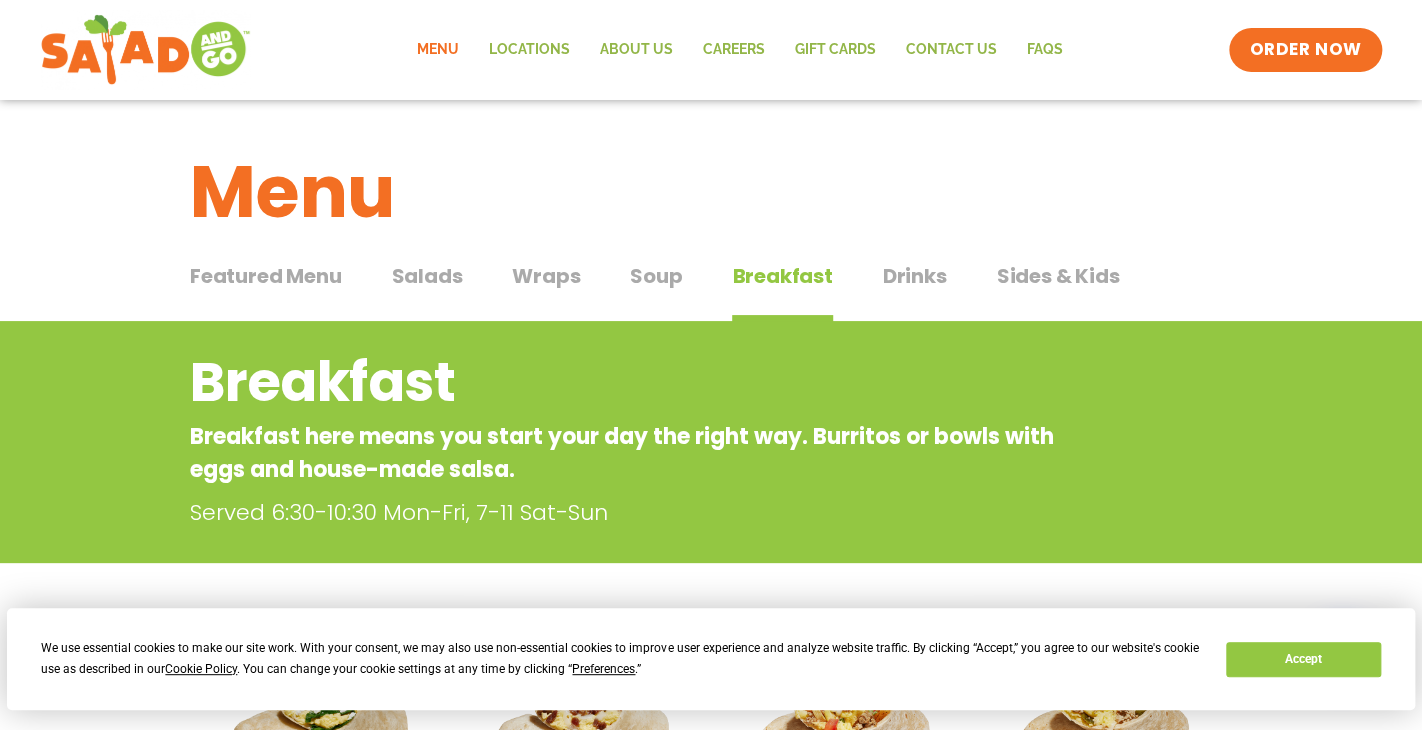 click on "Salads" at bounding box center (426, 276) 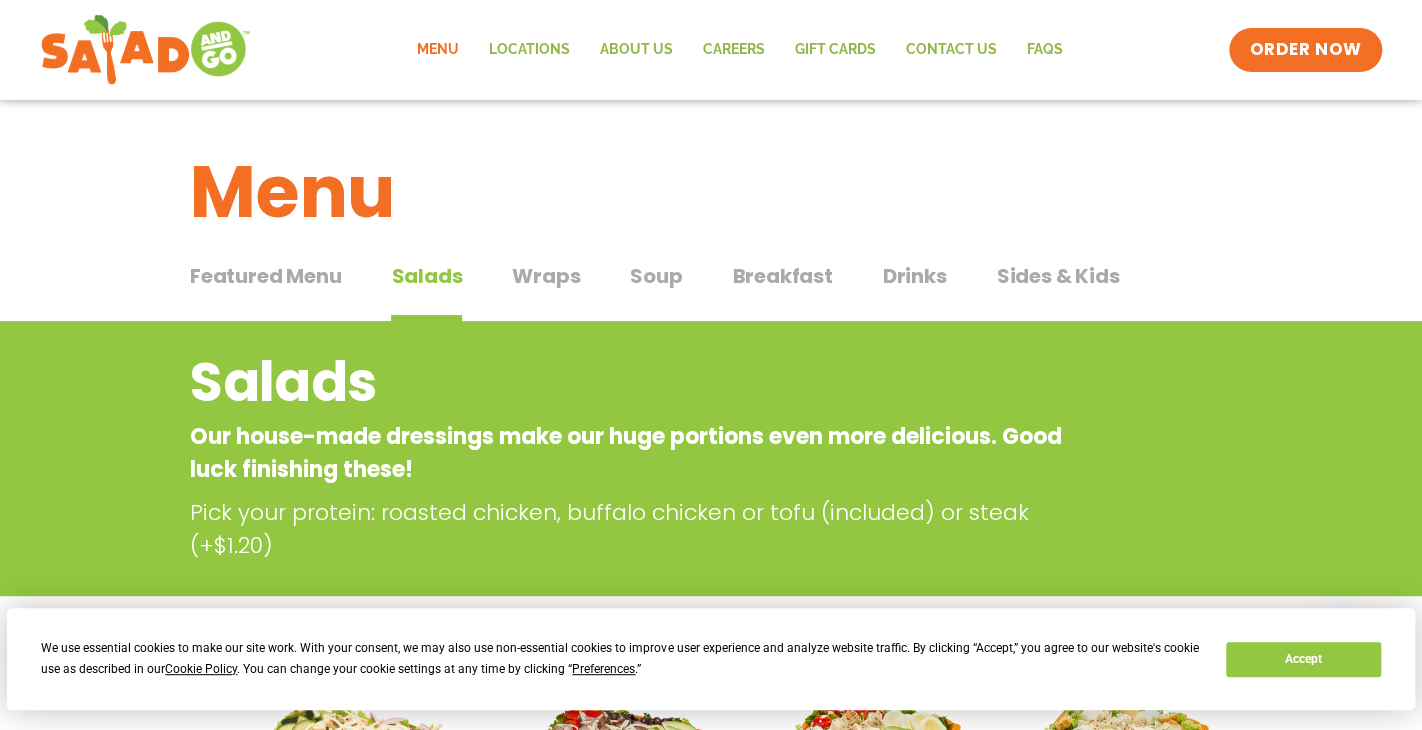 type 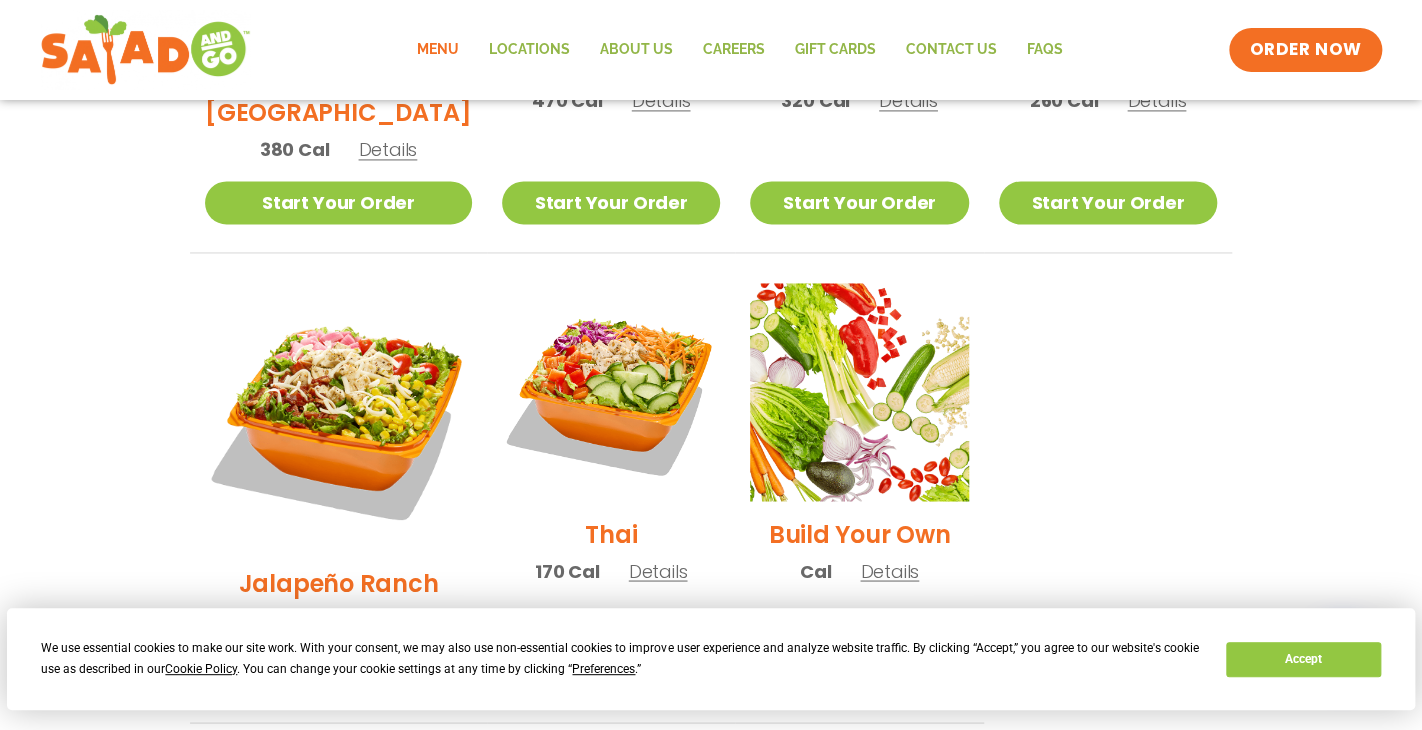 scroll, scrollTop: 1360, scrollLeft: 0, axis: vertical 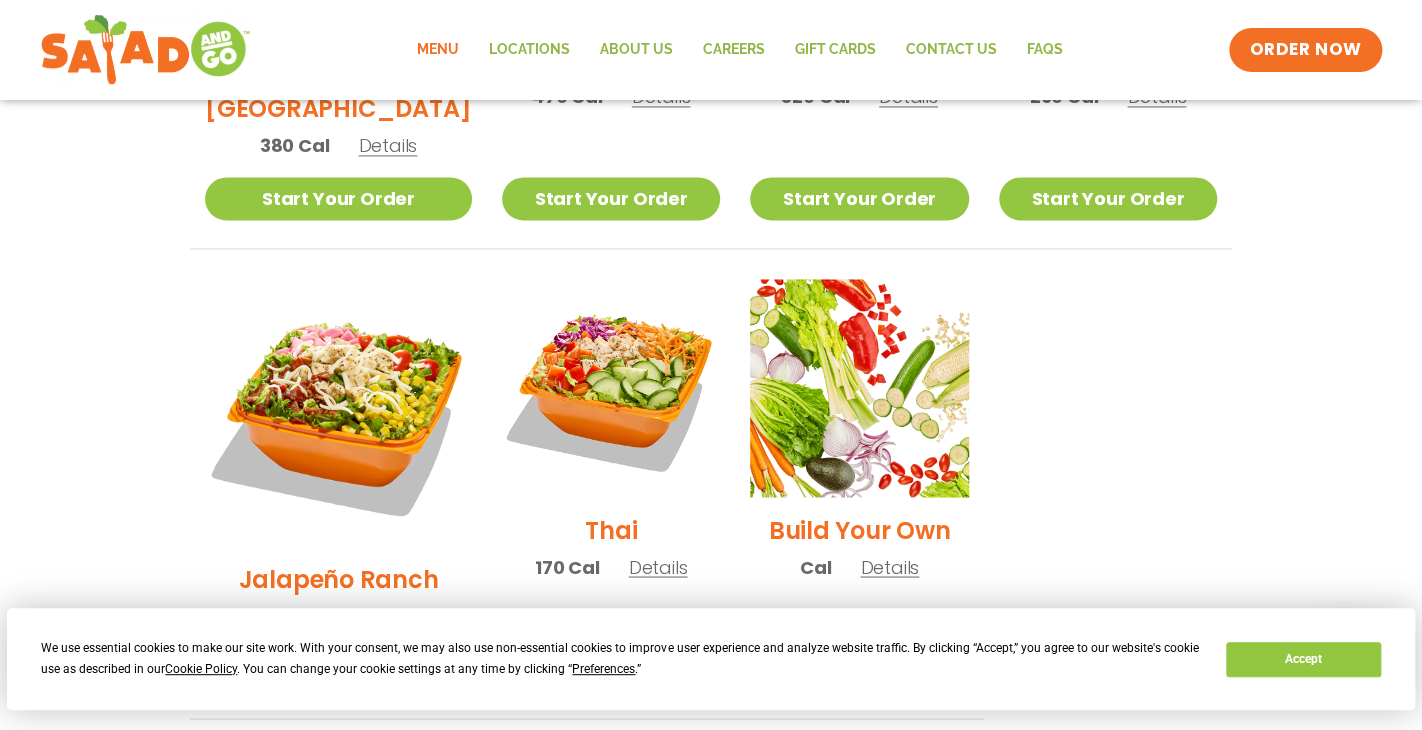click on "Details" at bounding box center (658, 566) 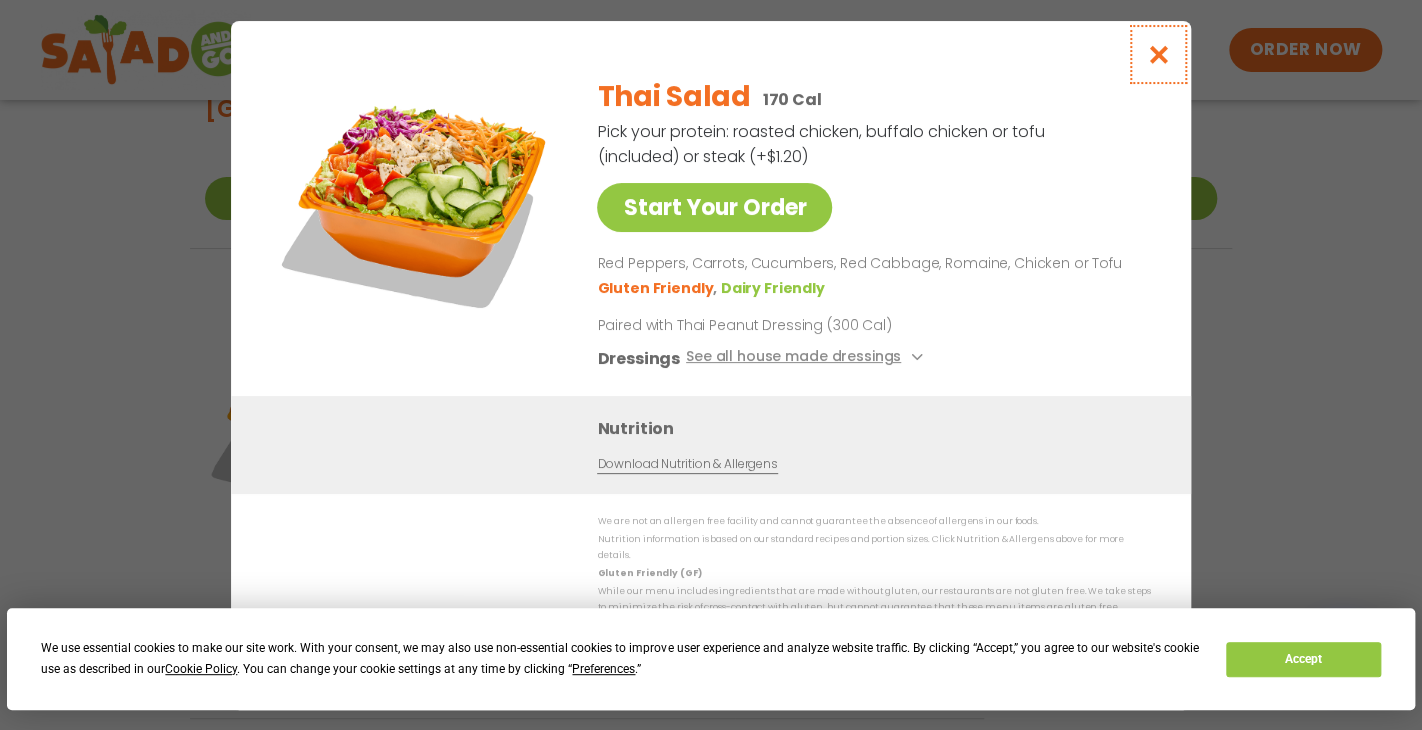 click at bounding box center (1158, 54) 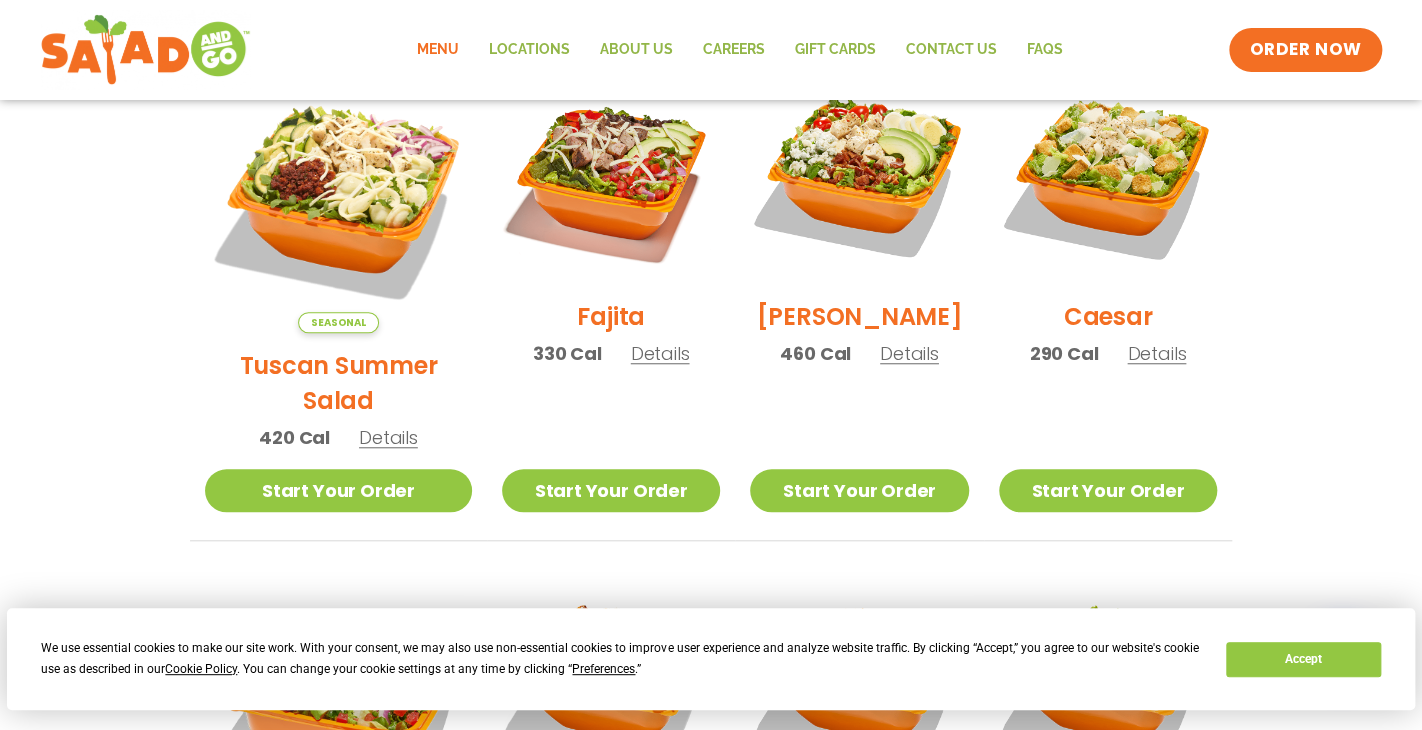 scroll, scrollTop: 558, scrollLeft: 0, axis: vertical 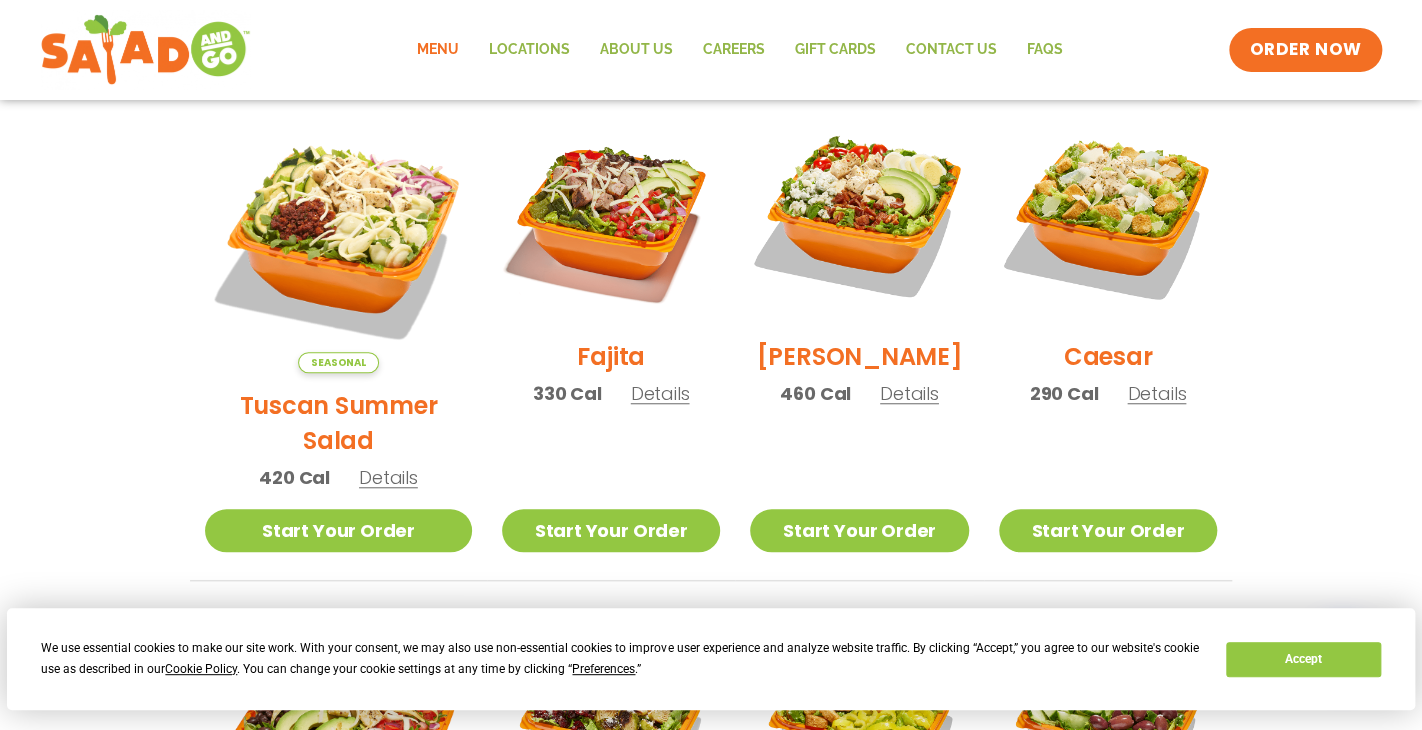 click on "Details" at bounding box center [909, 393] 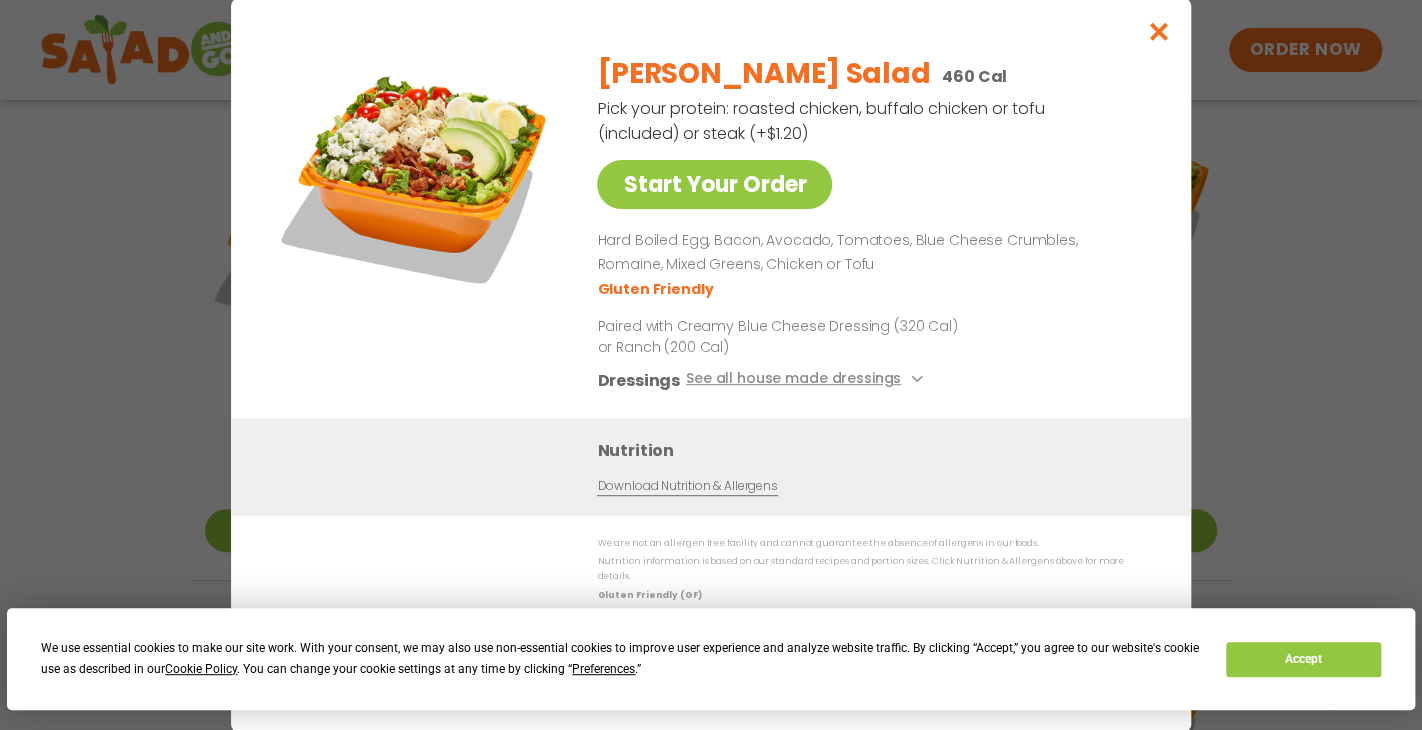 click on "[PERSON_NAME] Salad  460 Cal  Pick your protein: roasted chicken, buffalo chicken or tofu (included) or steak (+$1.20)   Start Your Order Hard Boiled Egg, Bacon, Avocado, Tomatoes, Blue Cheese Crumbles, Romaine, Mixed Greens, Chicken or Tofu Gluten Friendly Paired with Creamy Blue Cheese Dressing (320 Cal) or Ranch (200 Cal) Dressings   See all house made dressings    Creamy Blue Cheese GF   Balsamic Vinaigrette GF DF V   BBQ Ranch [PERSON_NAME] GF   Creamy Greek GF   Jalapeño Ranch GF   Ranch GF   Thai Peanut GF DF" at bounding box center [870, 228] 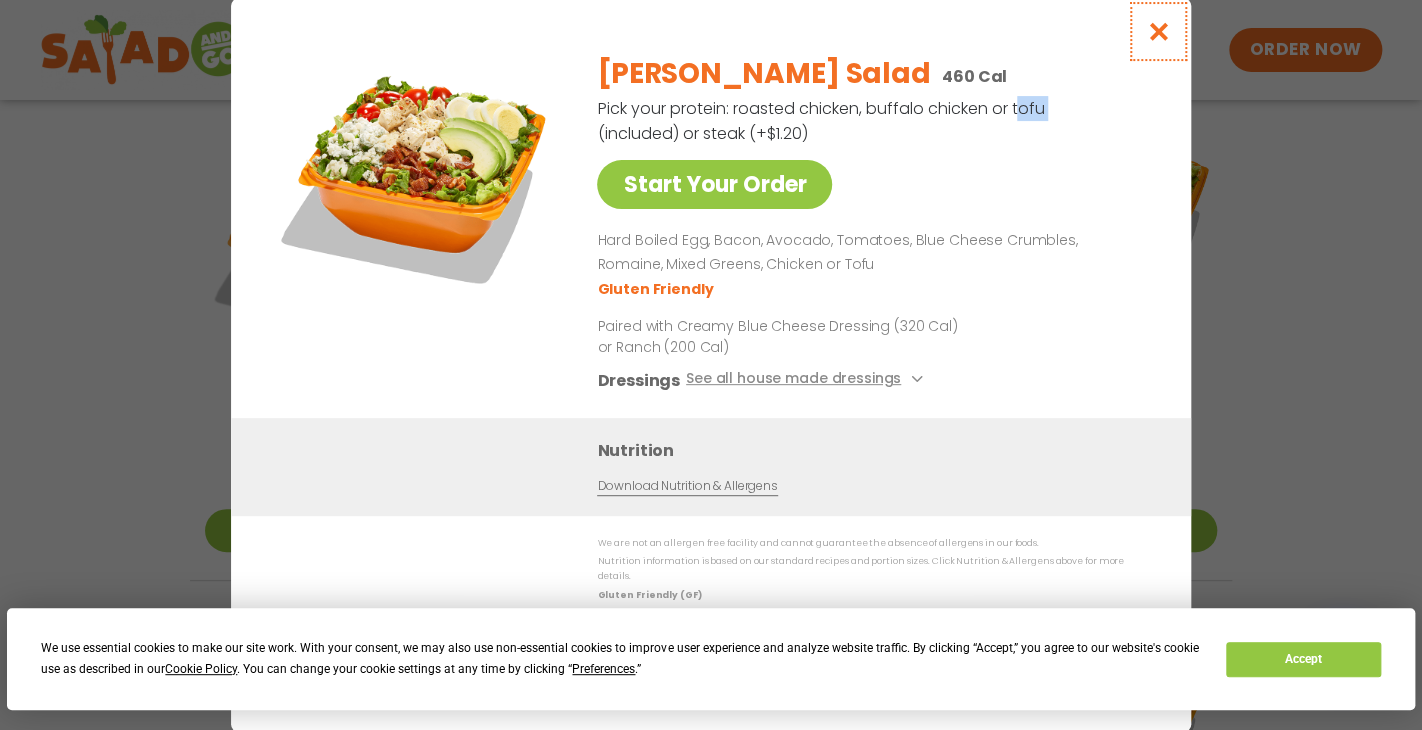 click at bounding box center (1158, 31) 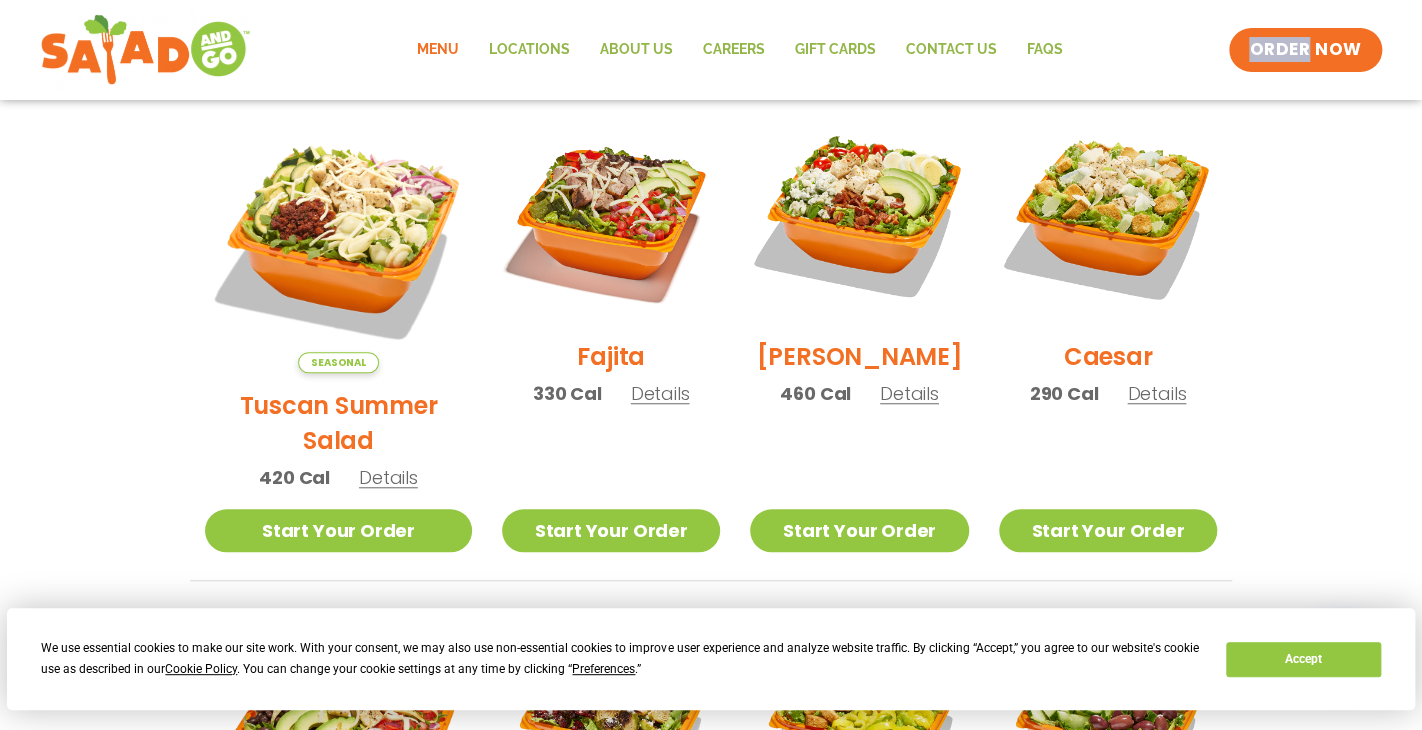click on "Menu Locations About Us Careers GIFT CARDS Contact Us FAQs     Menu Menu Locations About Us Careers GIFT CARDS Contact Us FAQs       ORDER NOW" at bounding box center [711, 50] 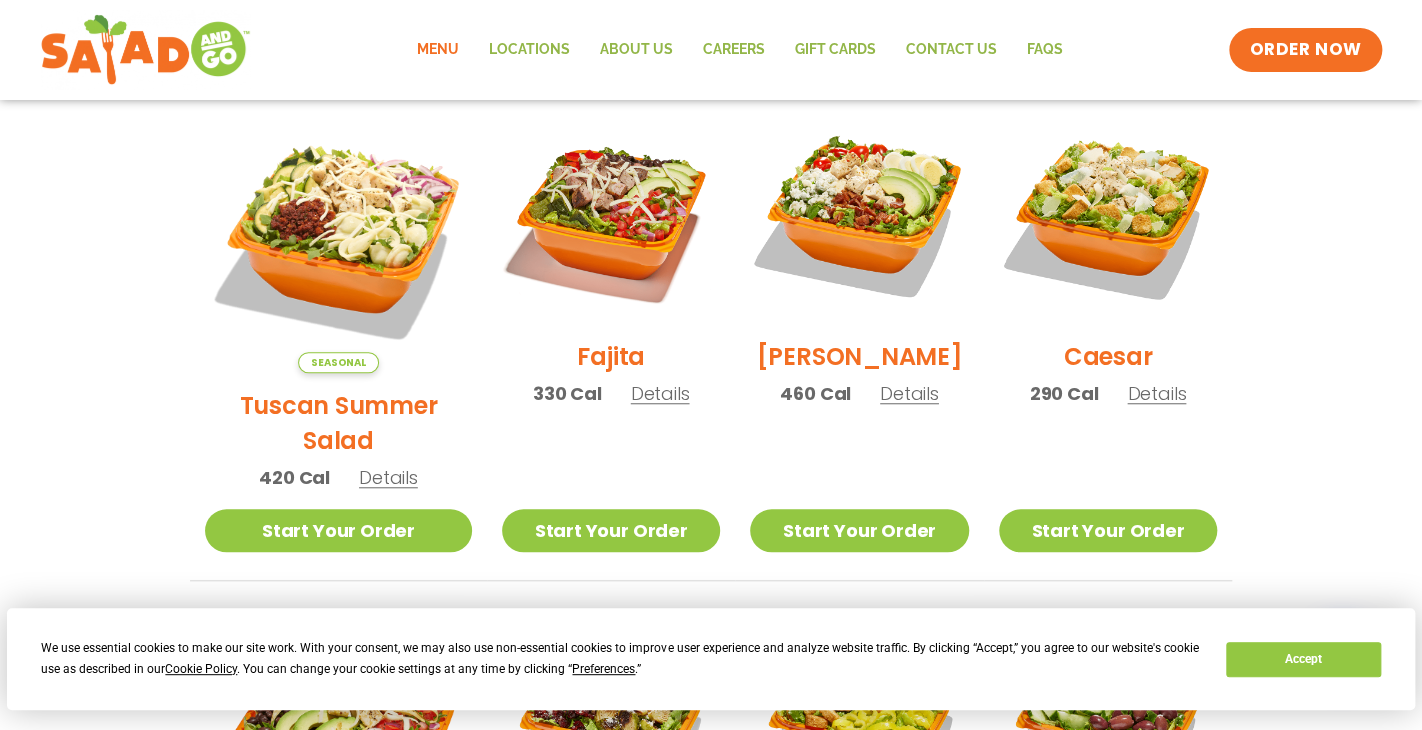 click on "Details" at bounding box center (388, 477) 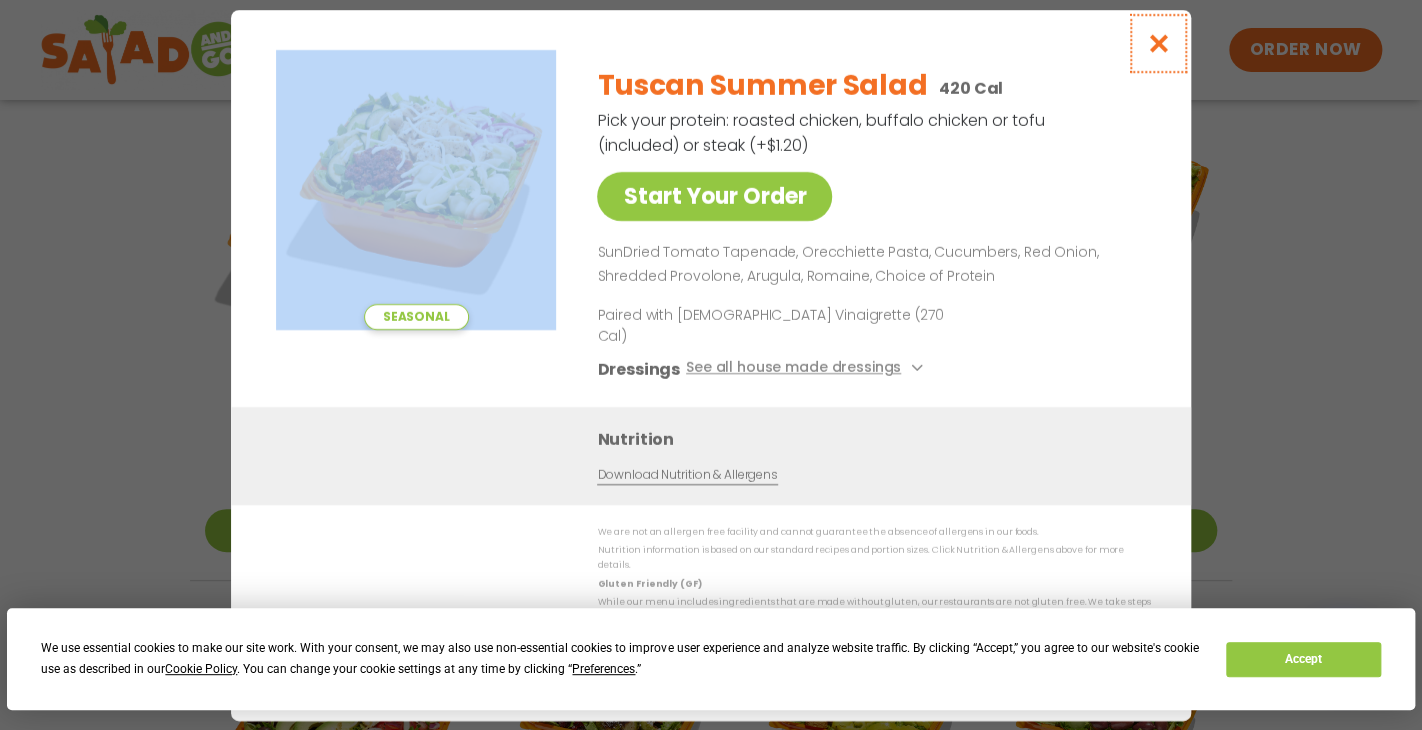 click at bounding box center (1158, 43) 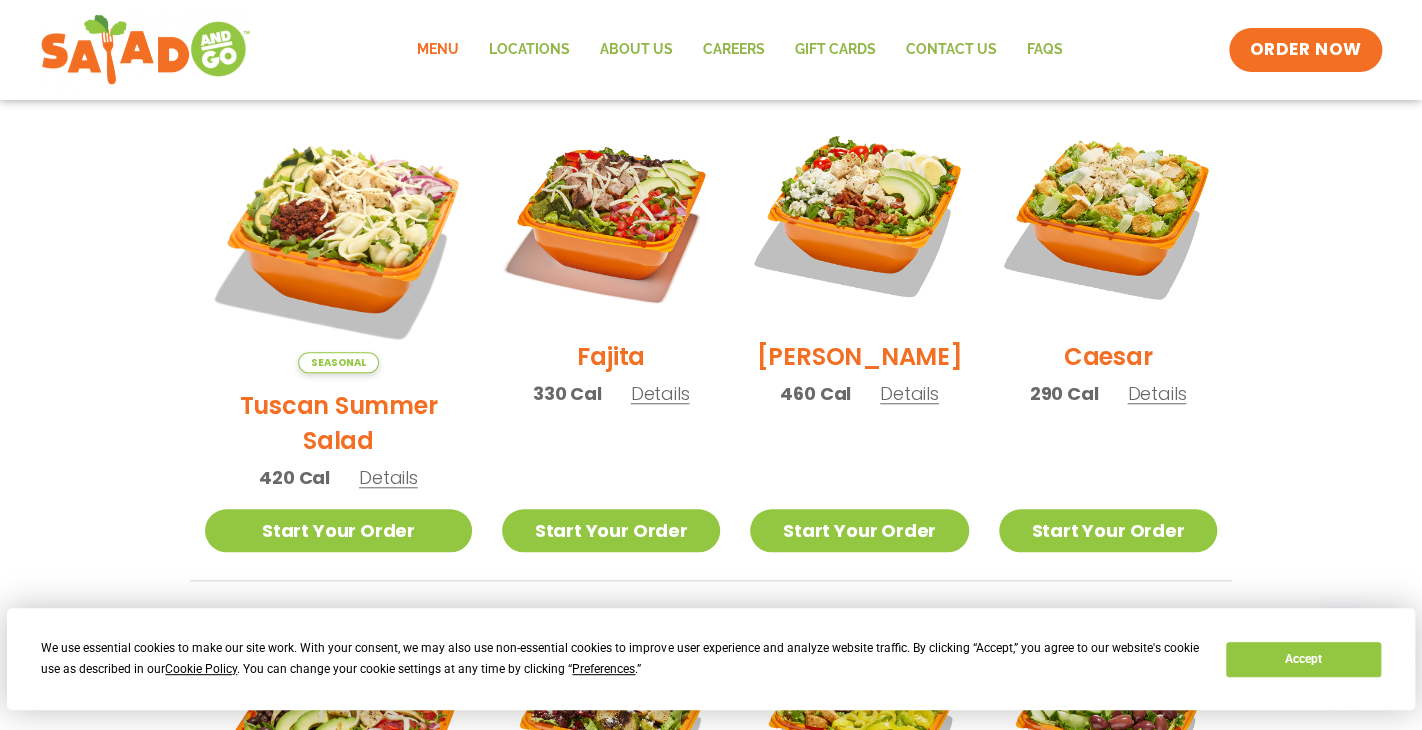 click on "Details" at bounding box center (909, 393) 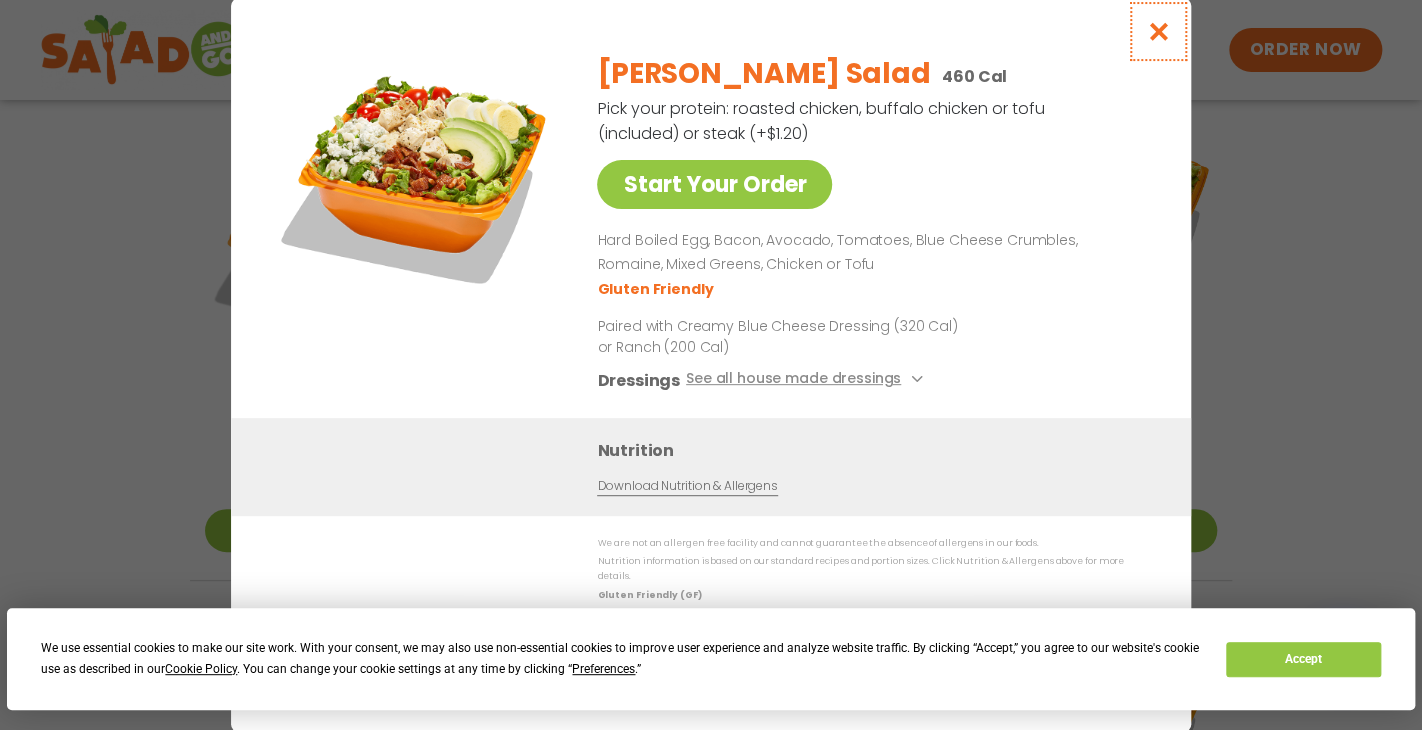 click at bounding box center (1158, 31) 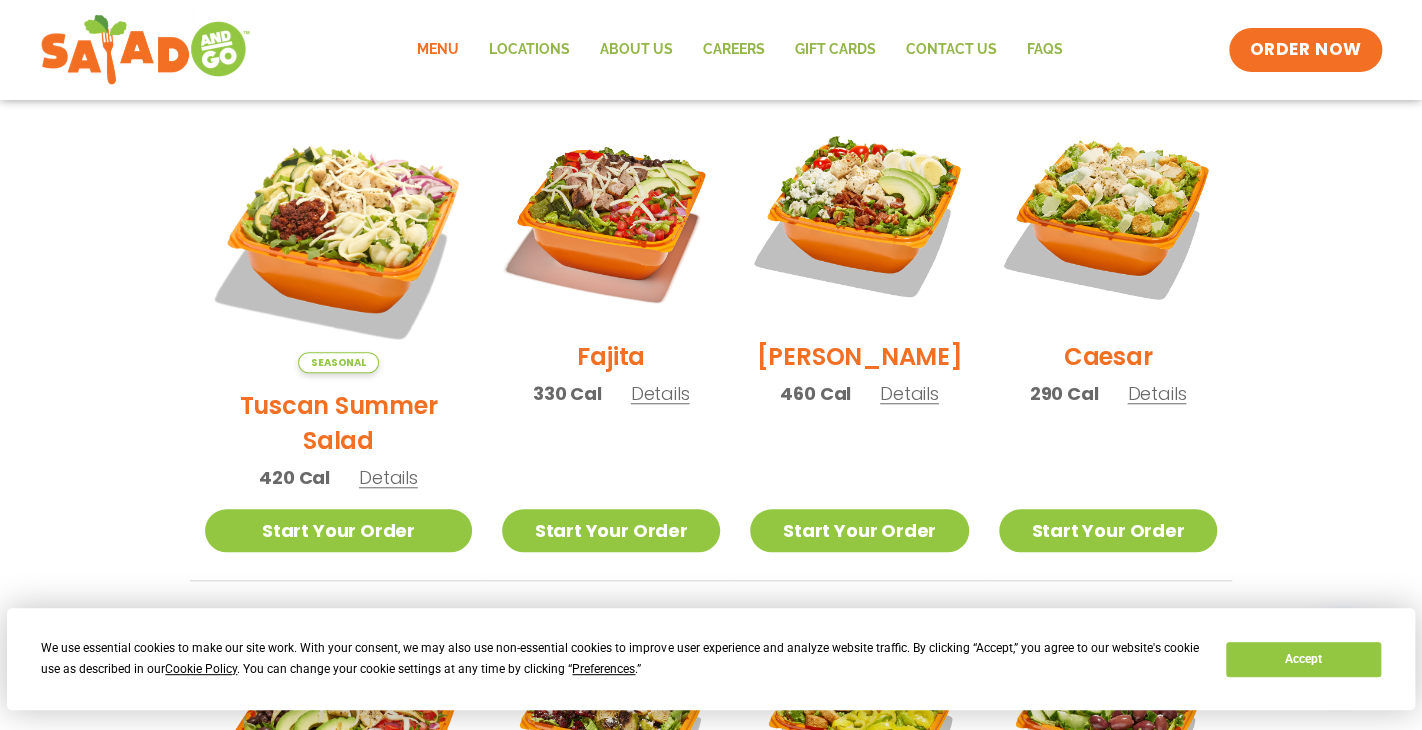 click on "Details" at bounding box center [1156, 393] 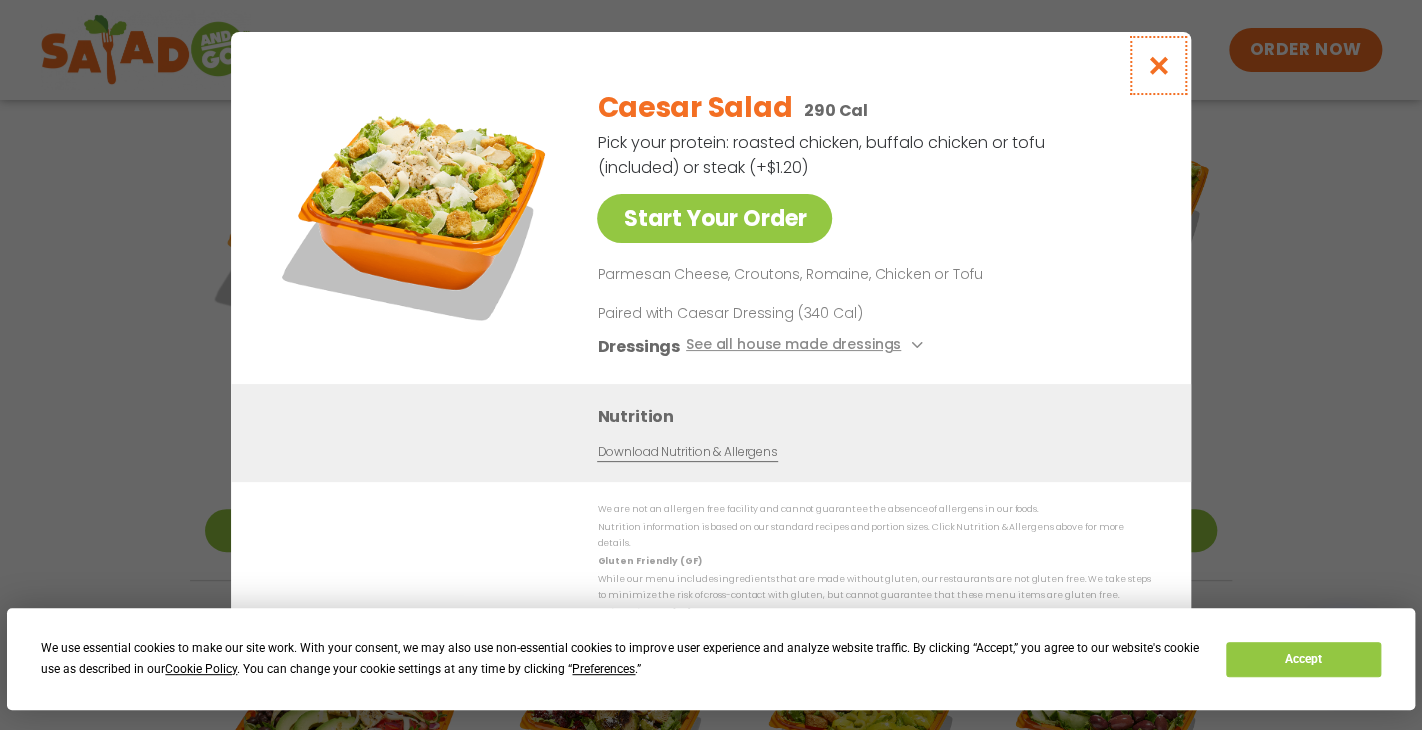 click at bounding box center (1158, 65) 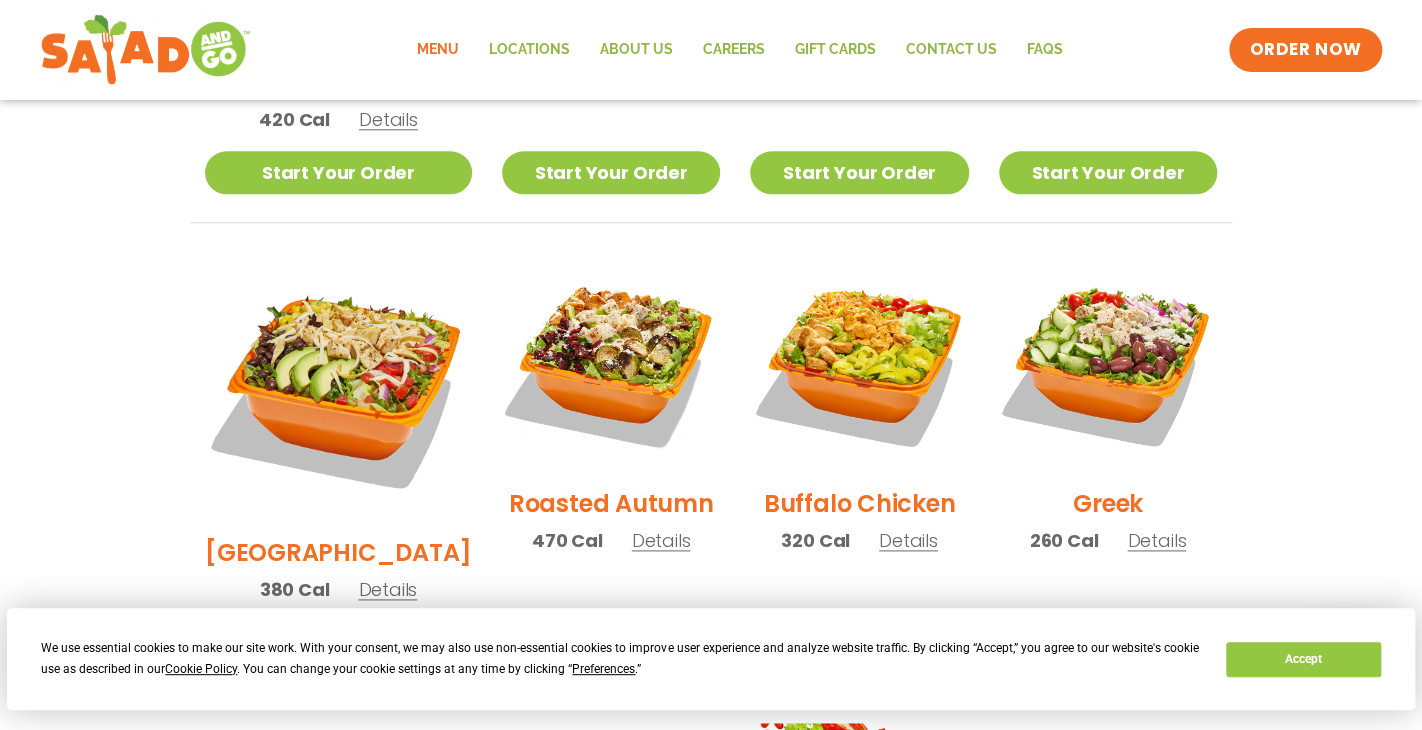 scroll, scrollTop: 918, scrollLeft: 0, axis: vertical 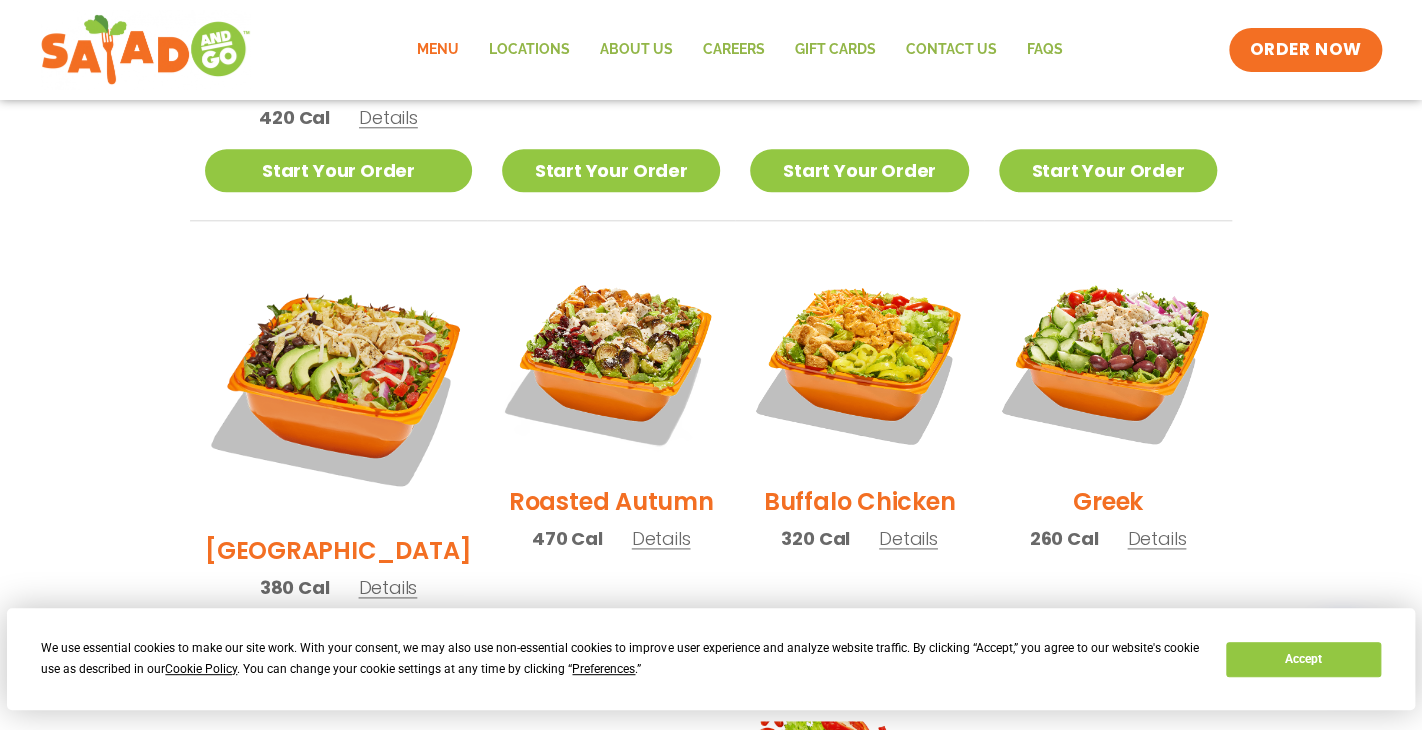 click on "Details" at bounding box center (1156, 538) 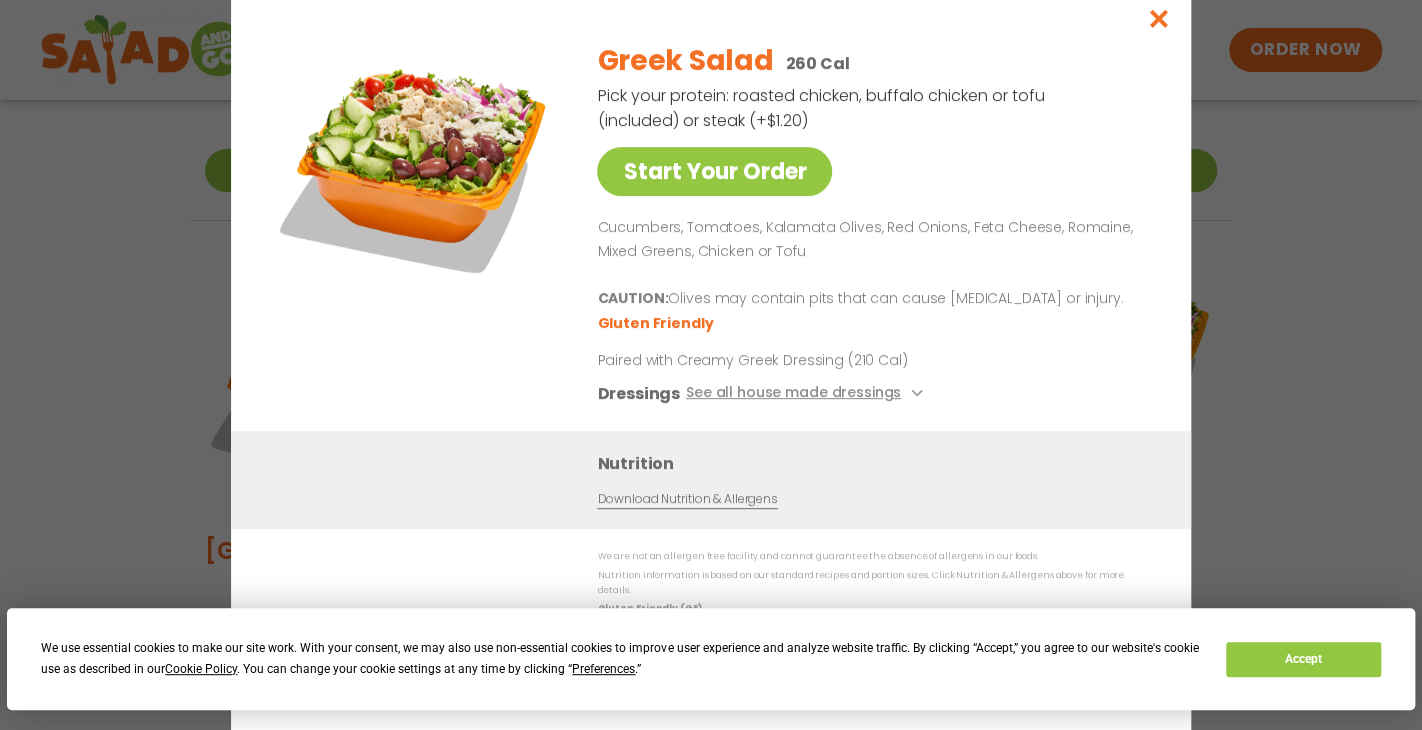 click on "Nutrition   Download Nutrition & Allergens" at bounding box center (879, 480) 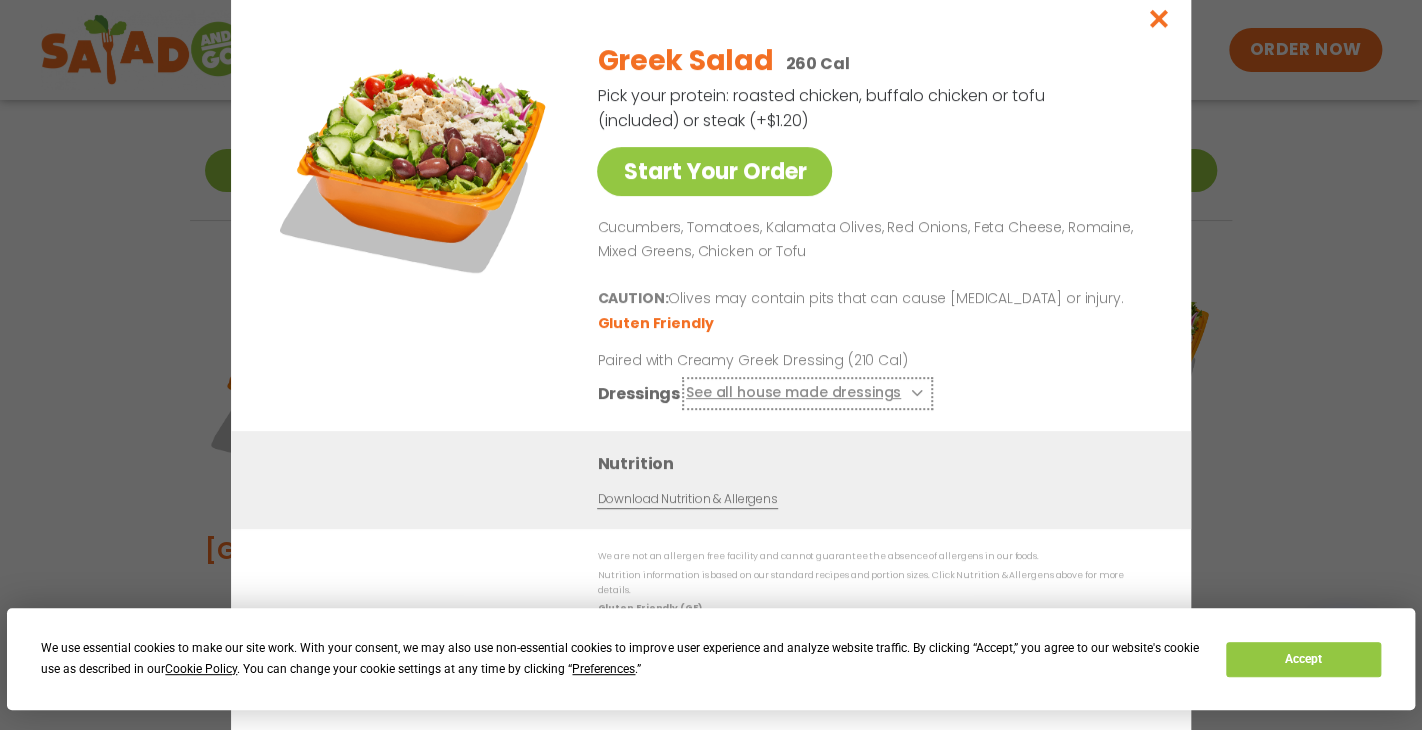 click at bounding box center (915, 393) 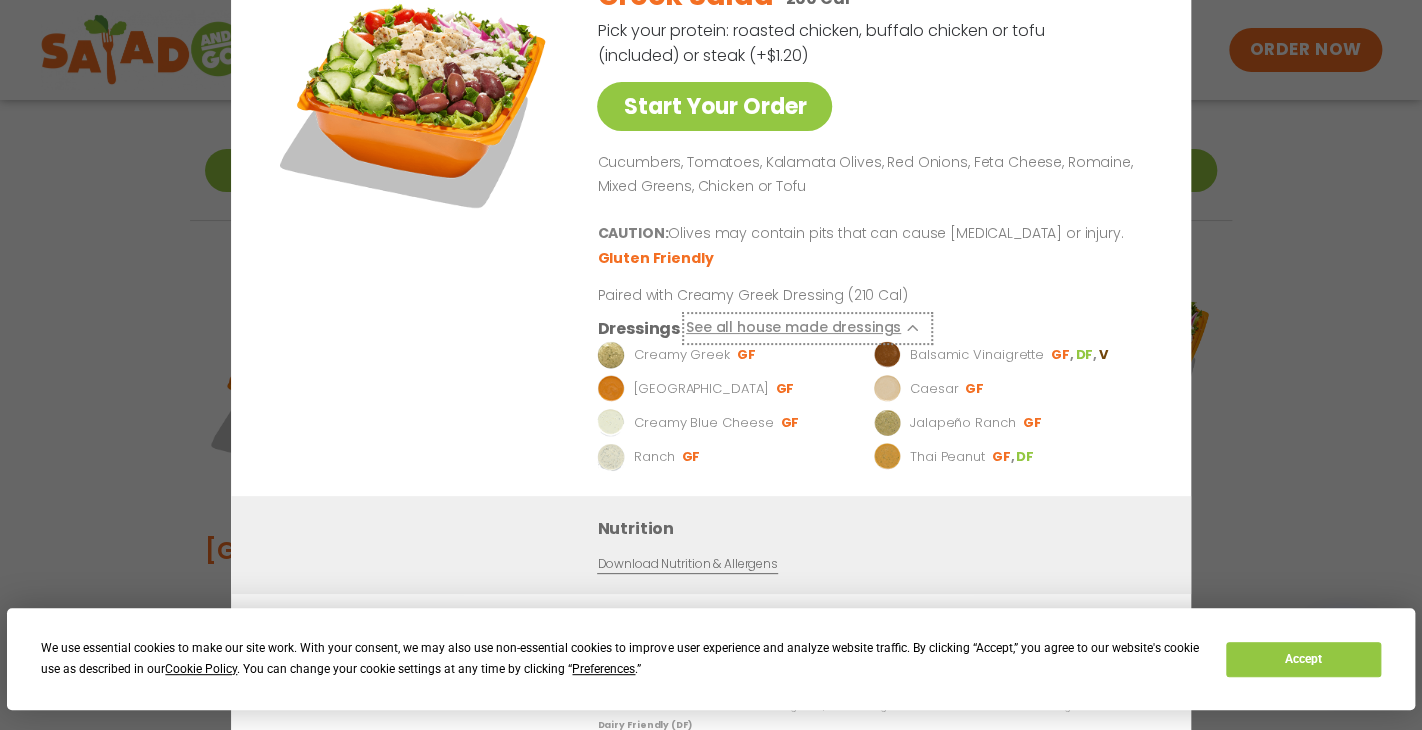 type 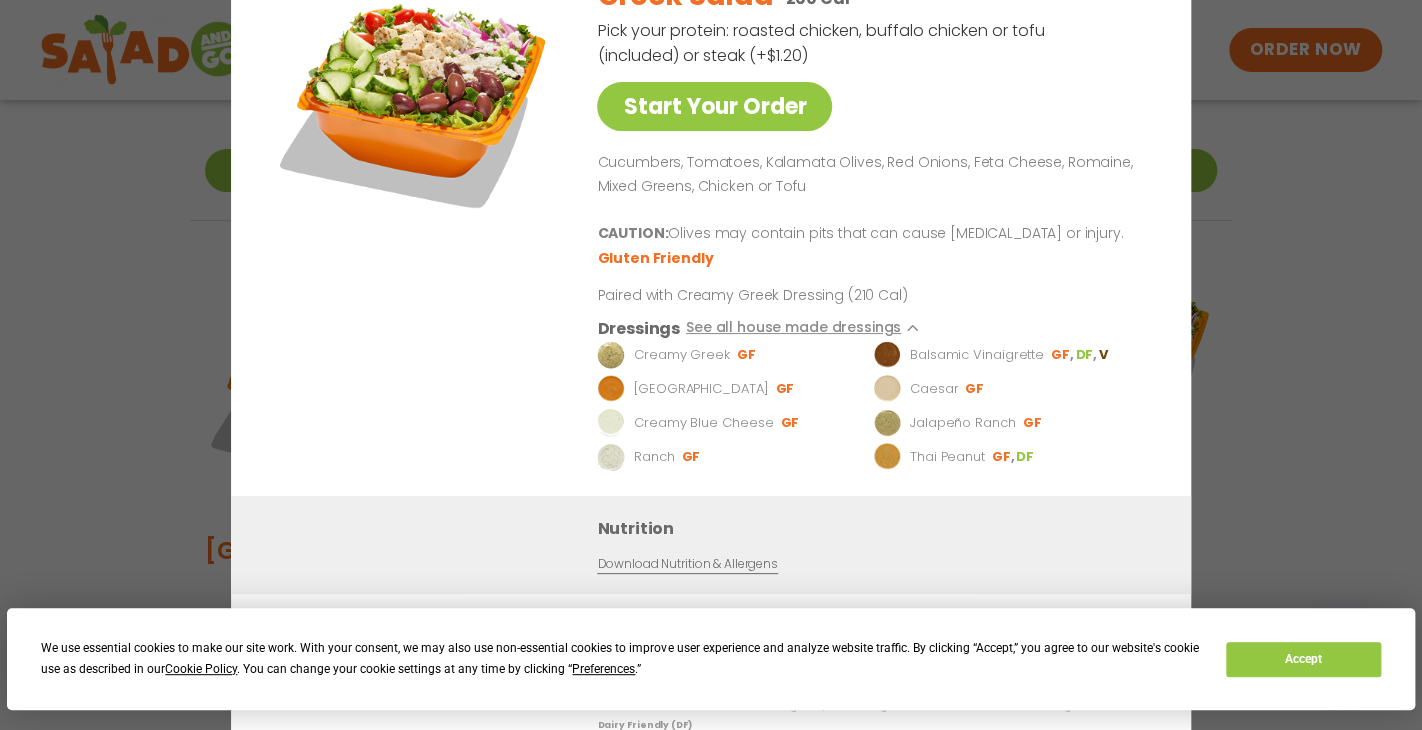 click on "Greek Salad  260 Cal  Pick your protein: roasted chicken, buffalo chicken or tofu (included) or steak (+$1.20)   Start Your Order Cucumbers, Tomatoes, Kalamata Olives, Red Onions, Feta Cheese, Romaine, Mixed Greens, Chicken or Tofu   CAUTION:  Olives may contain pits that can cause [MEDICAL_DATA] or injury. Gluten Friendly Paired with Creamy Greek Dressing (210 Cal) Dressings   See all house made dressings    Creamy Greek GF   Balsamic Vinaigrette GF DF V   BBQ Ranch [PERSON_NAME] GF   Creamy Blue Cheese GF   Jalapeño Ranch GF   Ranch GF   Thai Peanut GF DF" at bounding box center [870, 228] 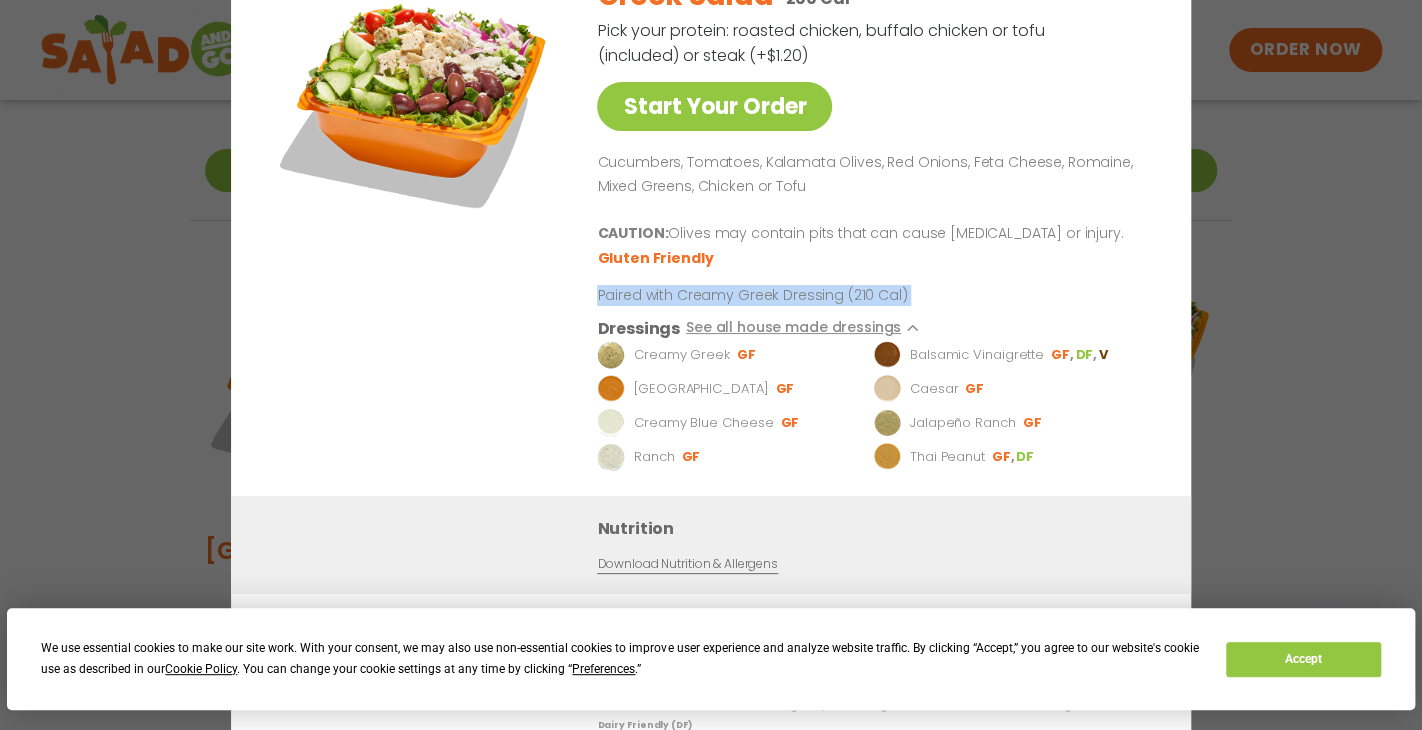 click on "Greek Salad  260 Cal  Pick your protein: roasted chicken, buffalo chicken or tofu (included) or steak (+$1.20)   Start Your Order Cucumbers, Tomatoes, Kalamata Olives, Red Onions, Feta Cheese, Romaine, Mixed Greens, Chicken or Tofu   CAUTION:  Olives may contain pits that can cause [MEDICAL_DATA] or injury. Gluten Friendly Paired with Creamy Greek Dressing (210 Cal) Dressings   See all house made dressings    Creamy Greek GF   Balsamic Vinaigrette GF DF V   BBQ Ranch [PERSON_NAME] GF   Creamy Blue Cheese GF   Jalapeño Ranch GF   Ranch GF   Thai Peanut GF DF" at bounding box center (870, 228) 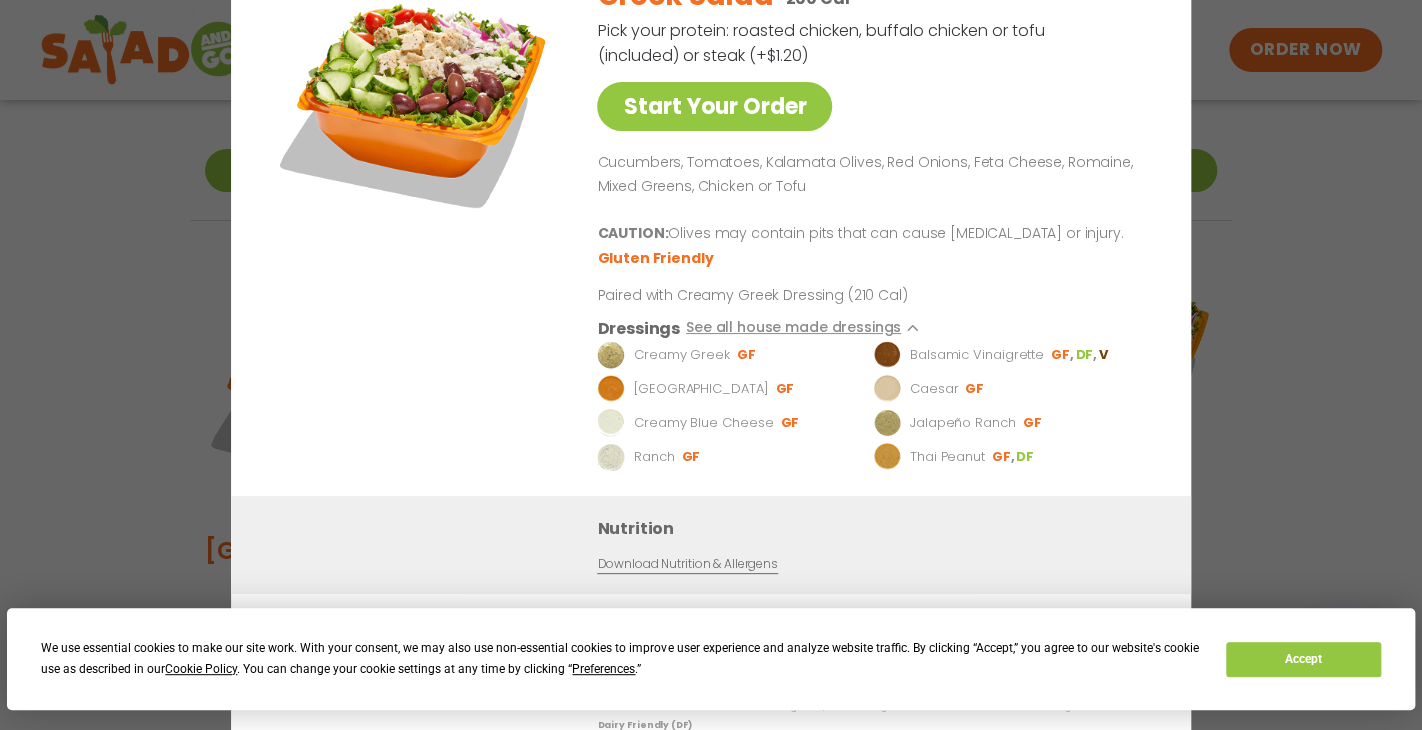 click on "Greek Salad  260 Cal  Pick your protein: roasted chicken, buffalo chicken or tofu (included) or steak (+$1.20)   Start Your Order Cucumbers, Tomatoes, Kalamata Olives, Red Onions, Feta Cheese, Romaine, Mixed Greens, Chicken or Tofu   CAUTION:  Olives may contain pits that can cause [MEDICAL_DATA] or injury. Gluten Friendly Paired with Creamy Greek Dressing (210 Cal) Dressings   See all house made dressings    Creamy Greek GF   Balsamic Vinaigrette GF DF V   BBQ Ranch [PERSON_NAME] GF   Creamy Blue Cheese GF   Jalapeño Ranch GF   Ranch GF   Thai Peanut GF DF" at bounding box center (870, 228) 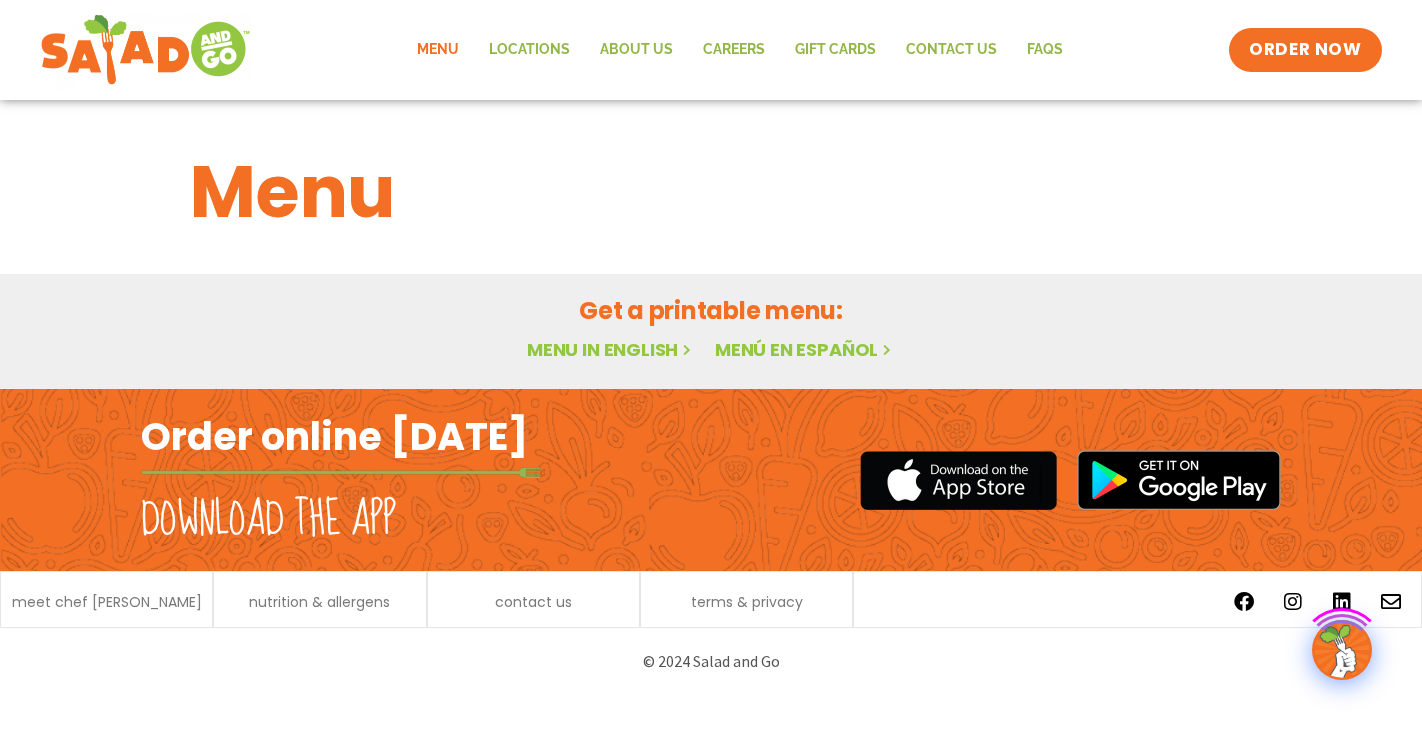 scroll, scrollTop: 0, scrollLeft: 0, axis: both 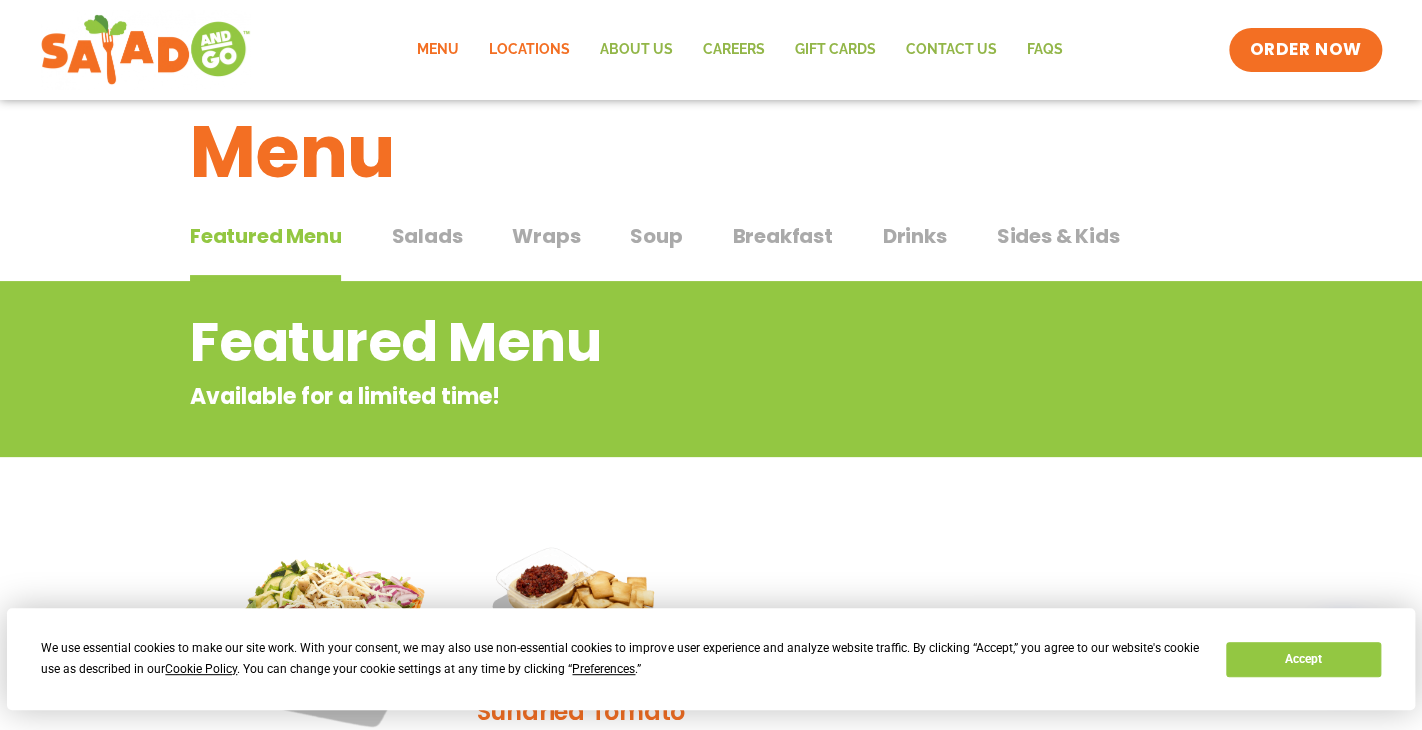click on "Locations" 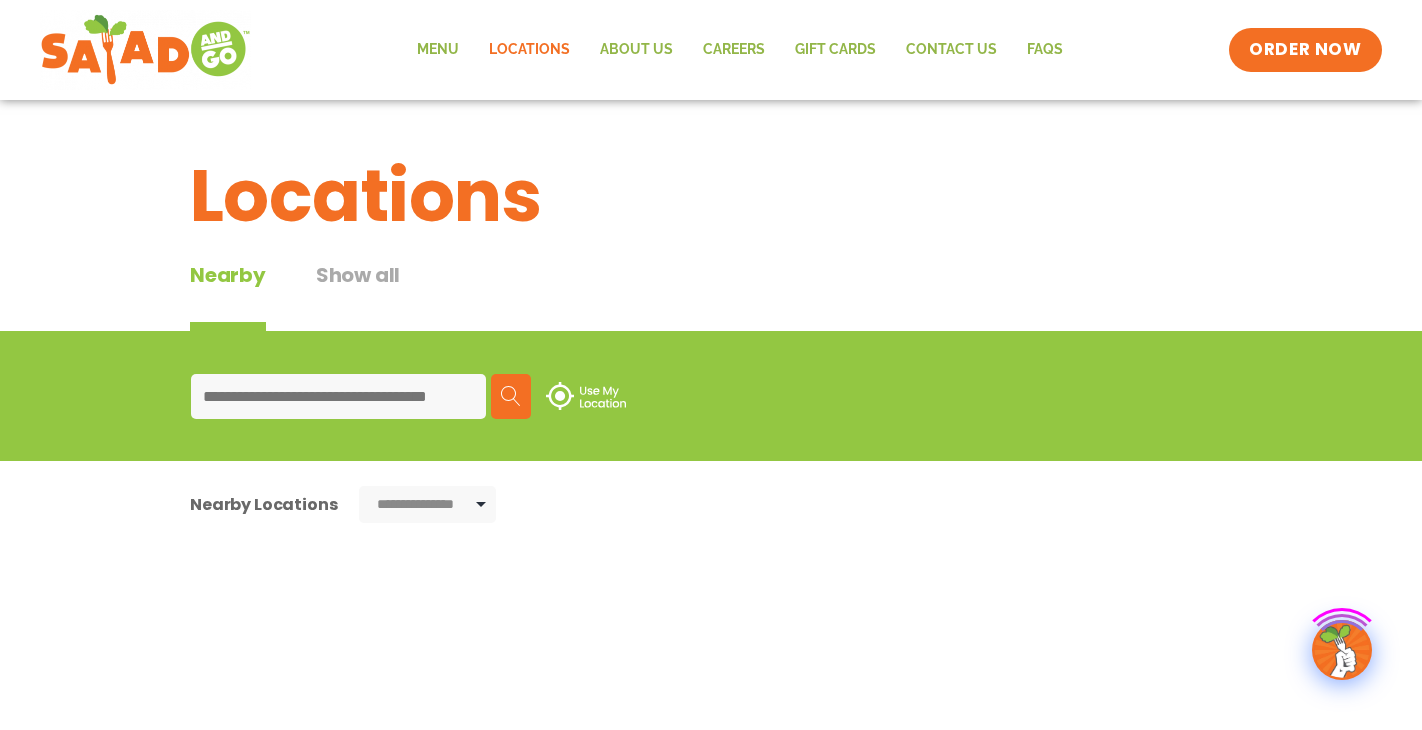 scroll, scrollTop: 0, scrollLeft: 0, axis: both 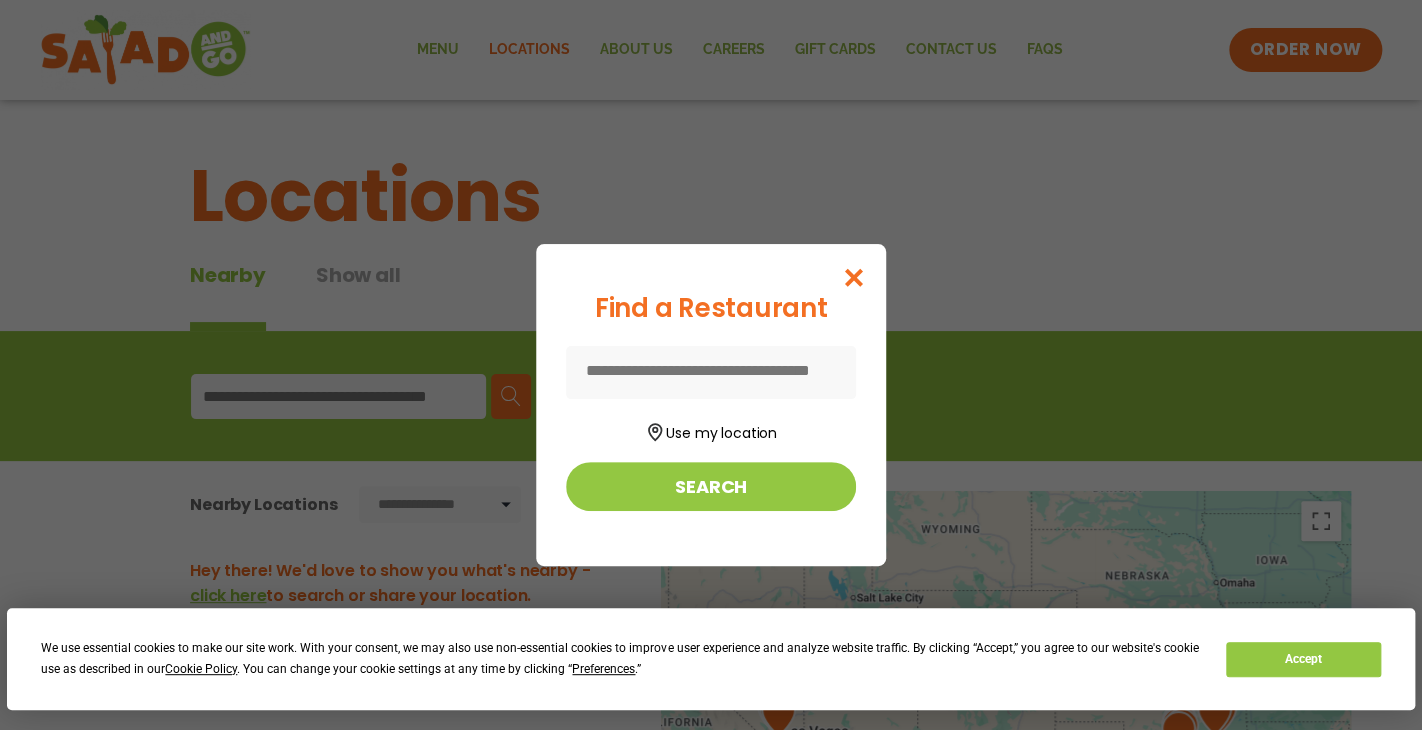 click at bounding box center [711, 372] 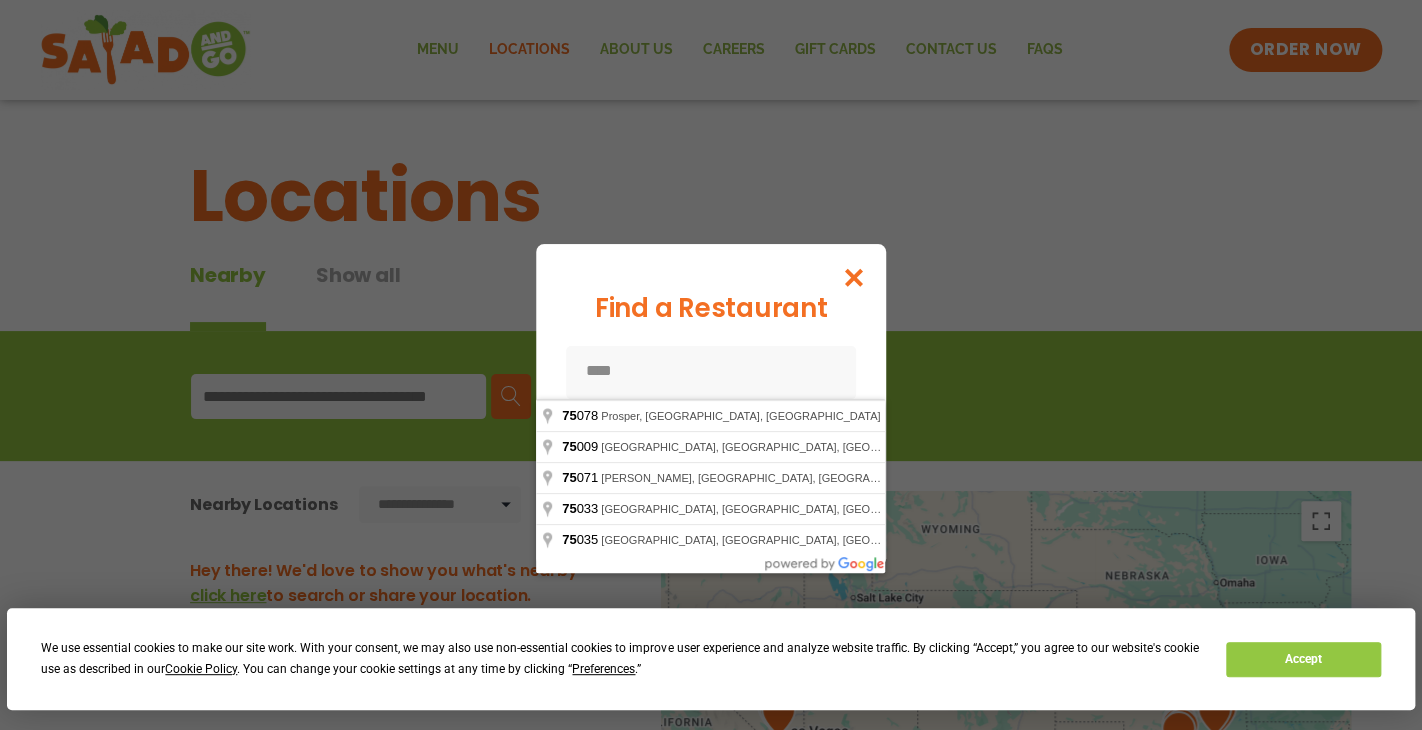 type on "*****" 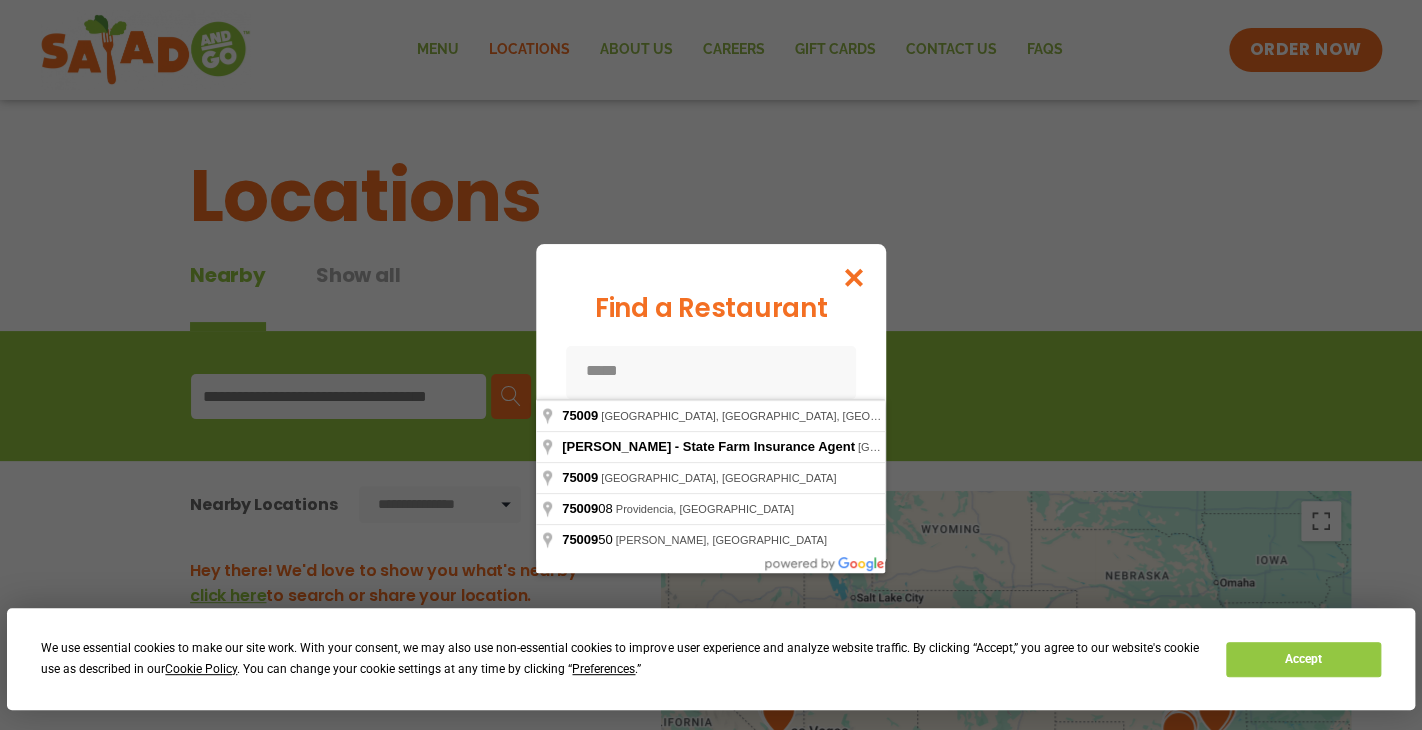 type on "*****" 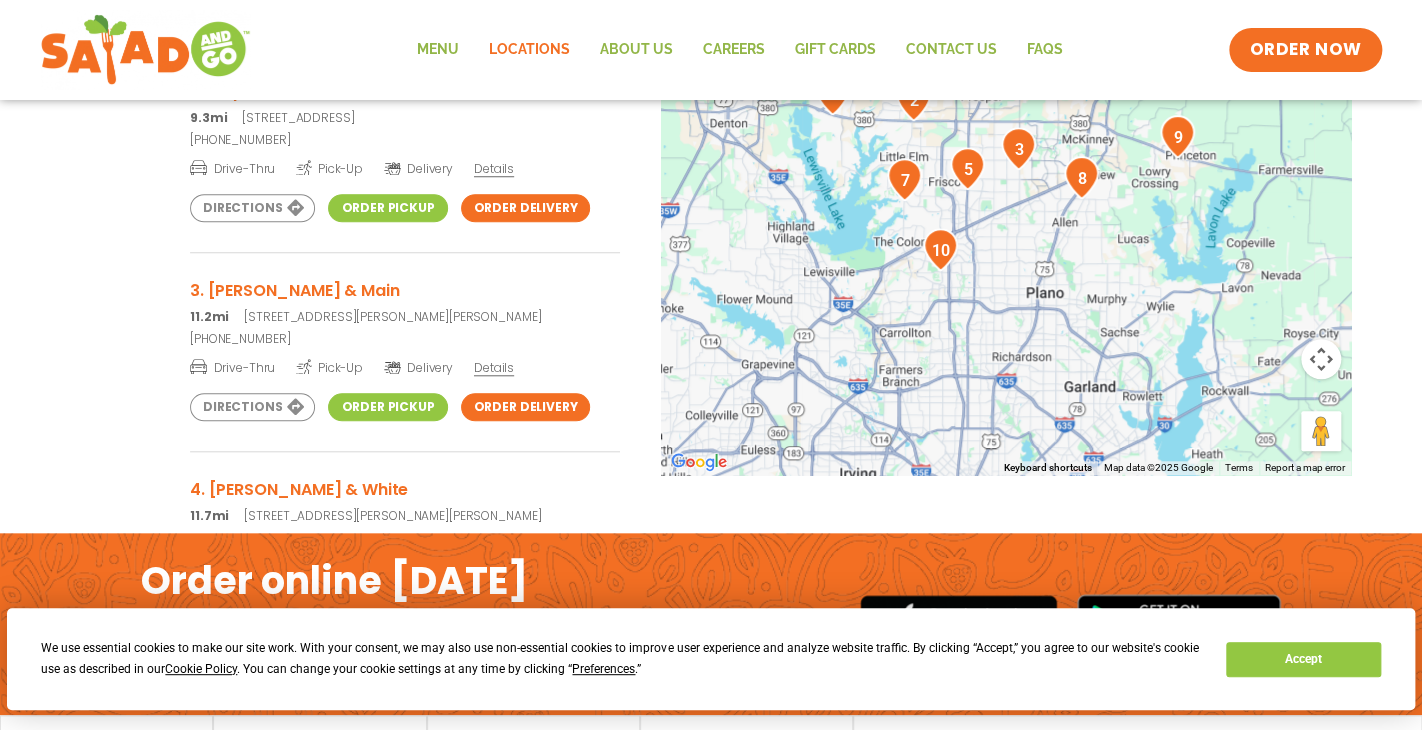 scroll, scrollTop: 680, scrollLeft: 0, axis: vertical 